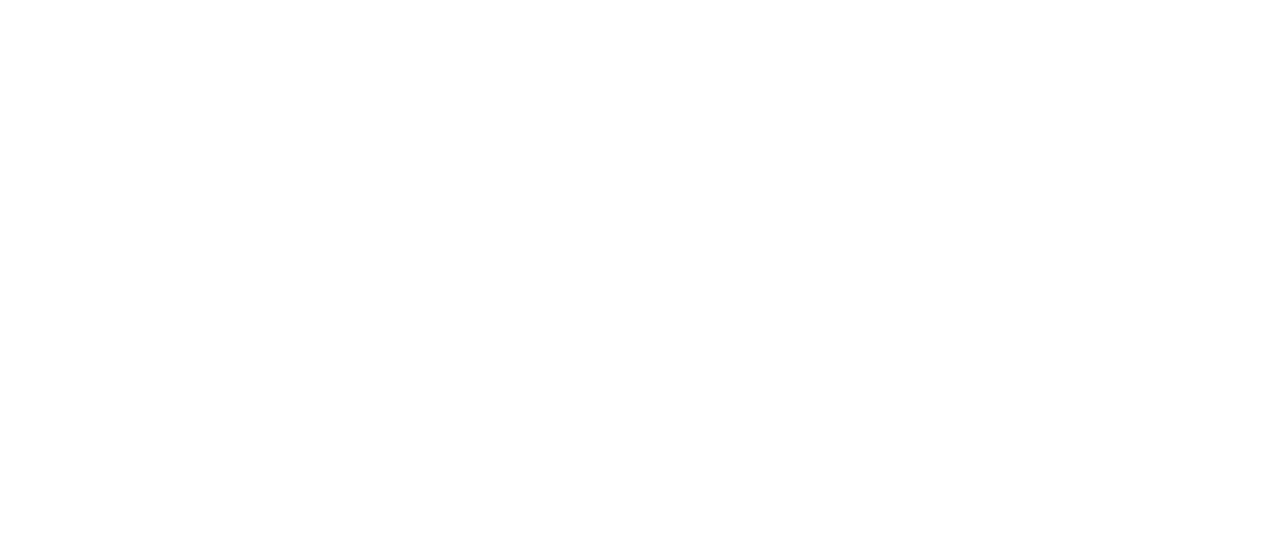 scroll, scrollTop: 0, scrollLeft: 0, axis: both 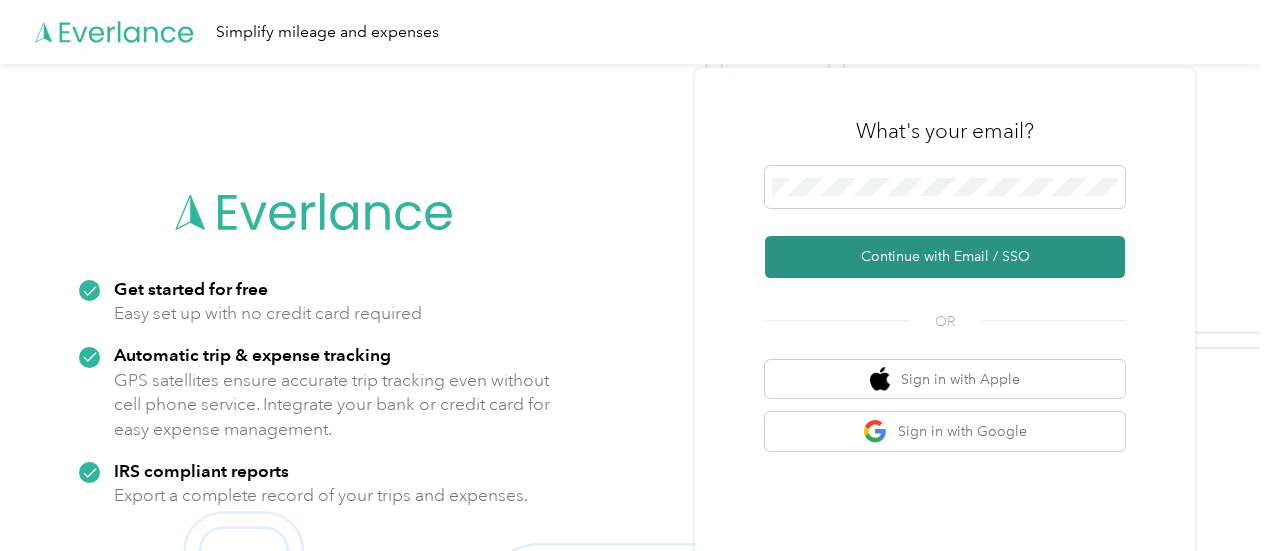 click on "Continue with Email / SSO" at bounding box center [945, 257] 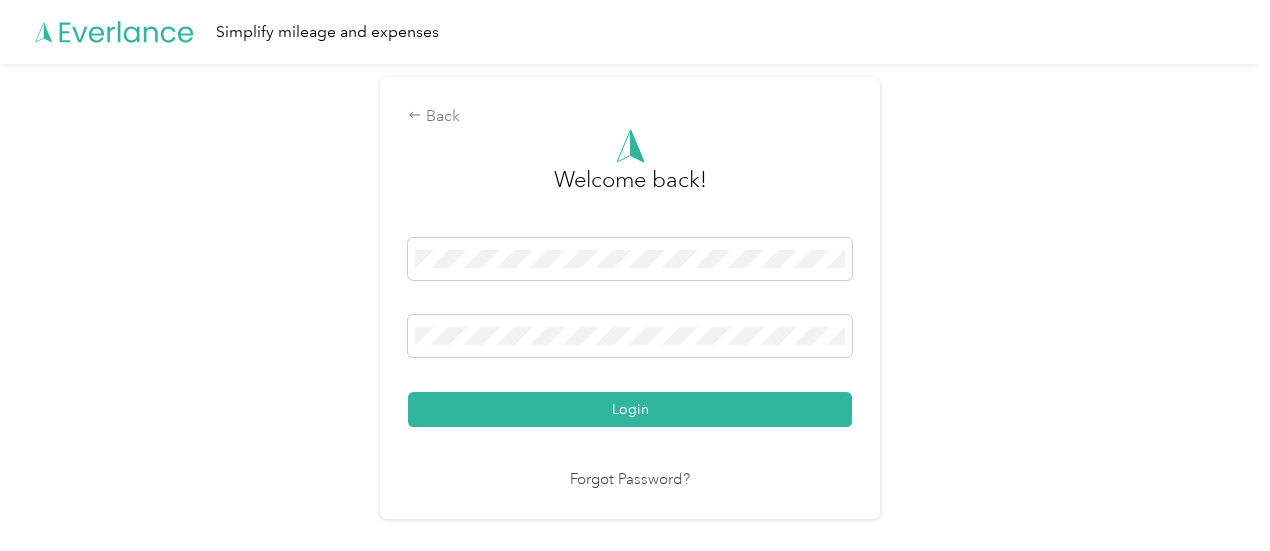 click on "Login" at bounding box center (630, 409) 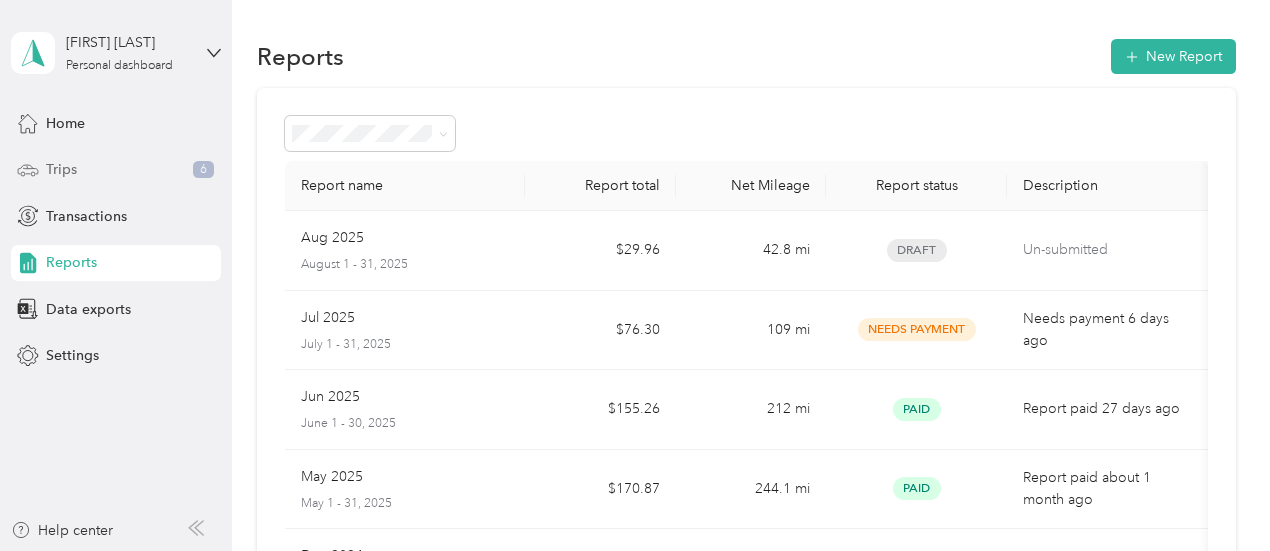 click on "Trips 6" at bounding box center [116, 170] 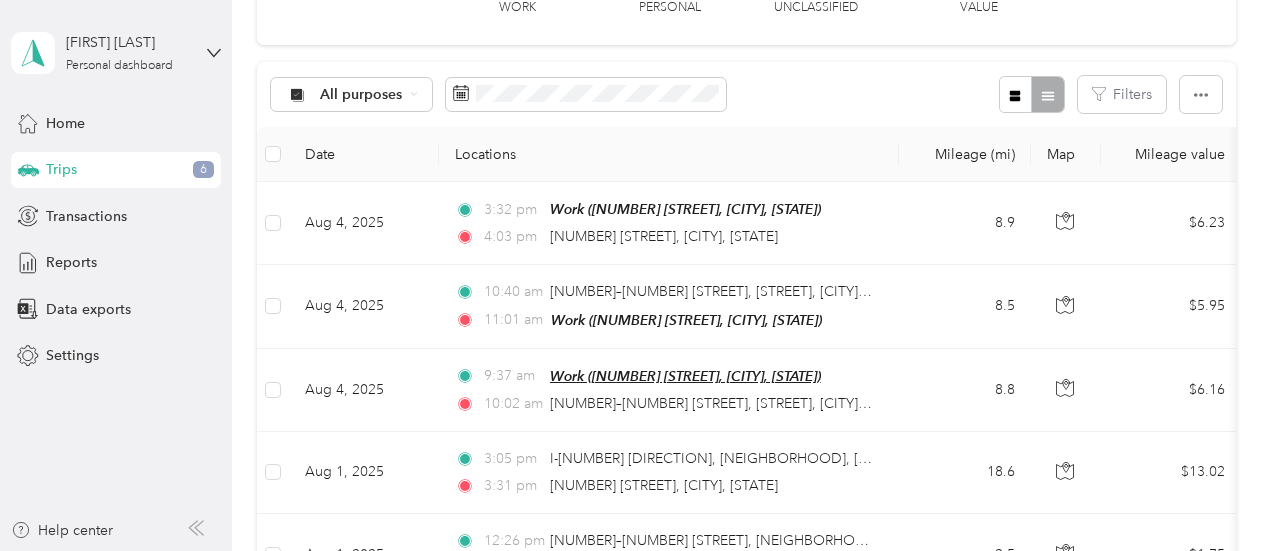 scroll, scrollTop: 200, scrollLeft: 0, axis: vertical 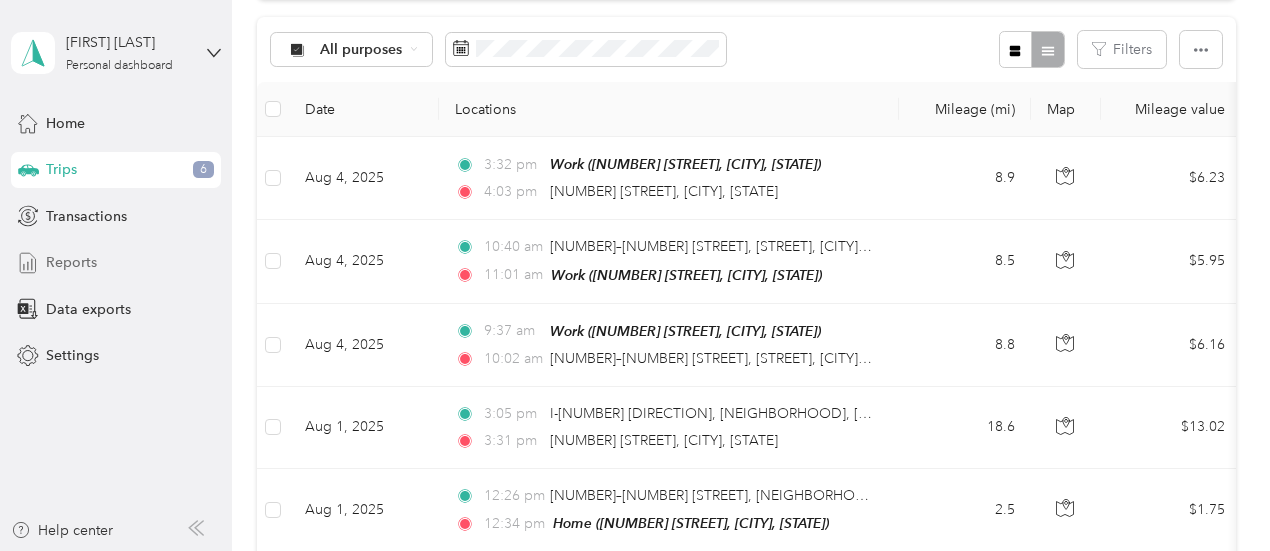 click on "Reports" at bounding box center (71, 262) 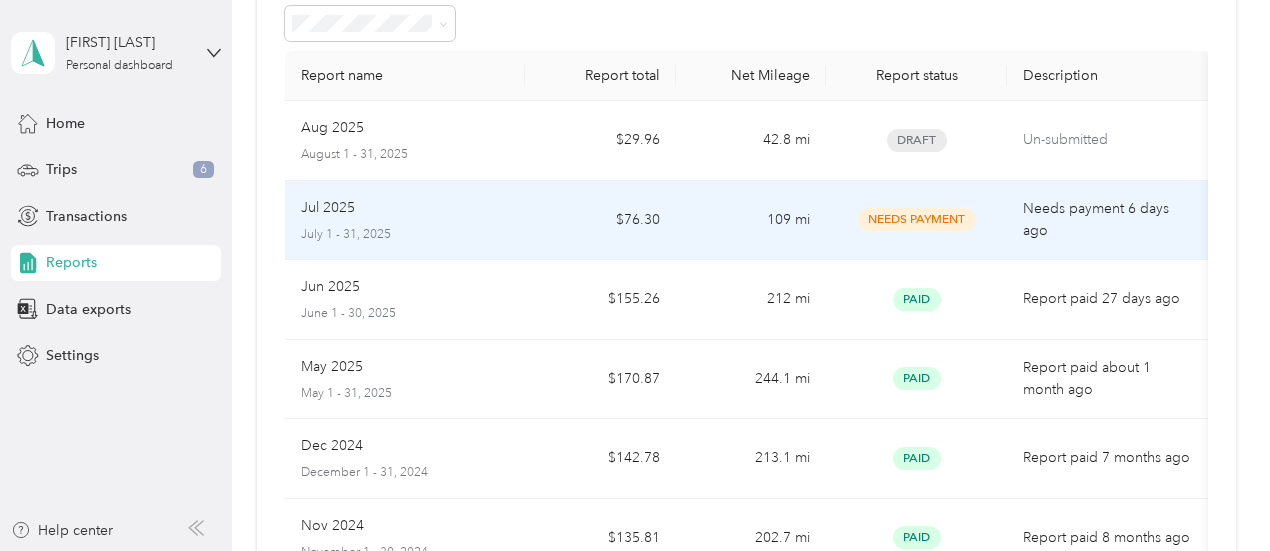 scroll, scrollTop: 0, scrollLeft: 0, axis: both 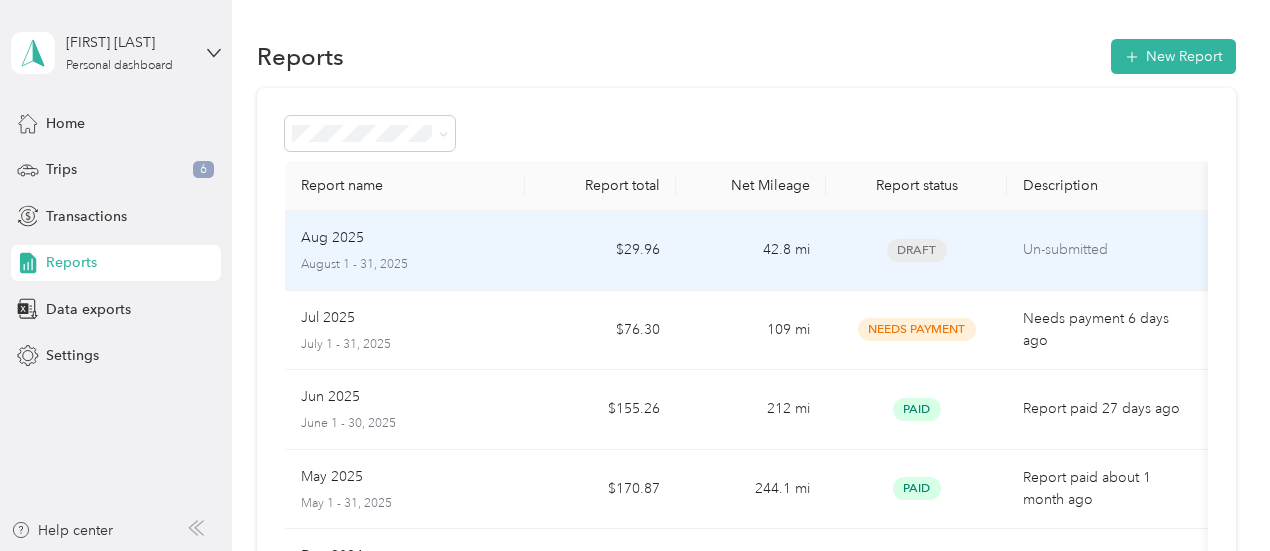 click on "August 1 - 31, 2025" at bounding box center [405, 265] 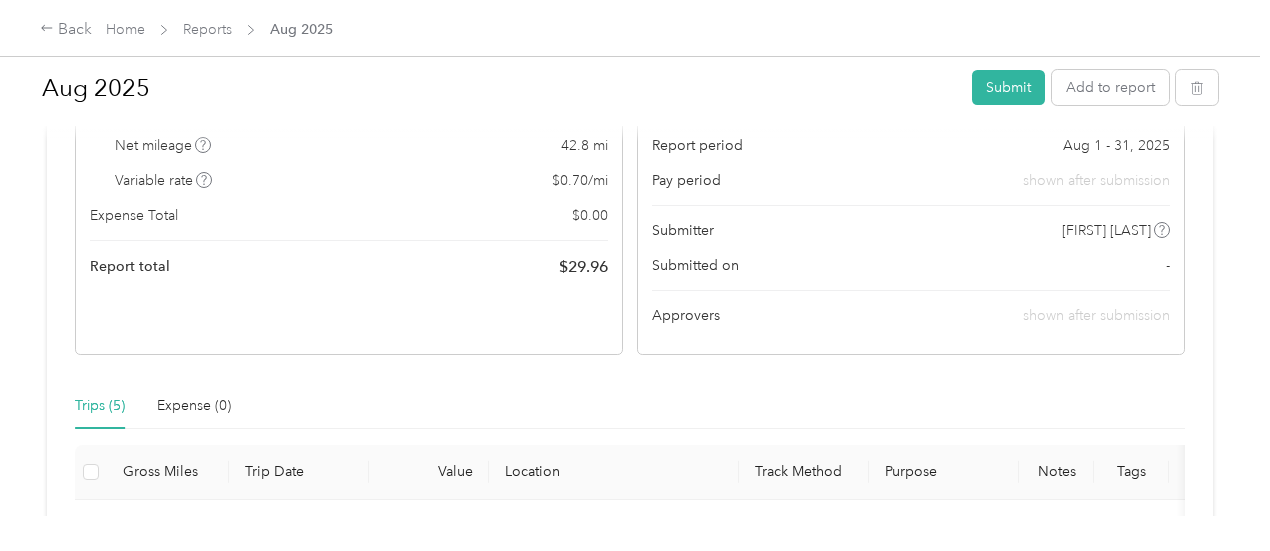 scroll, scrollTop: 200, scrollLeft: 0, axis: vertical 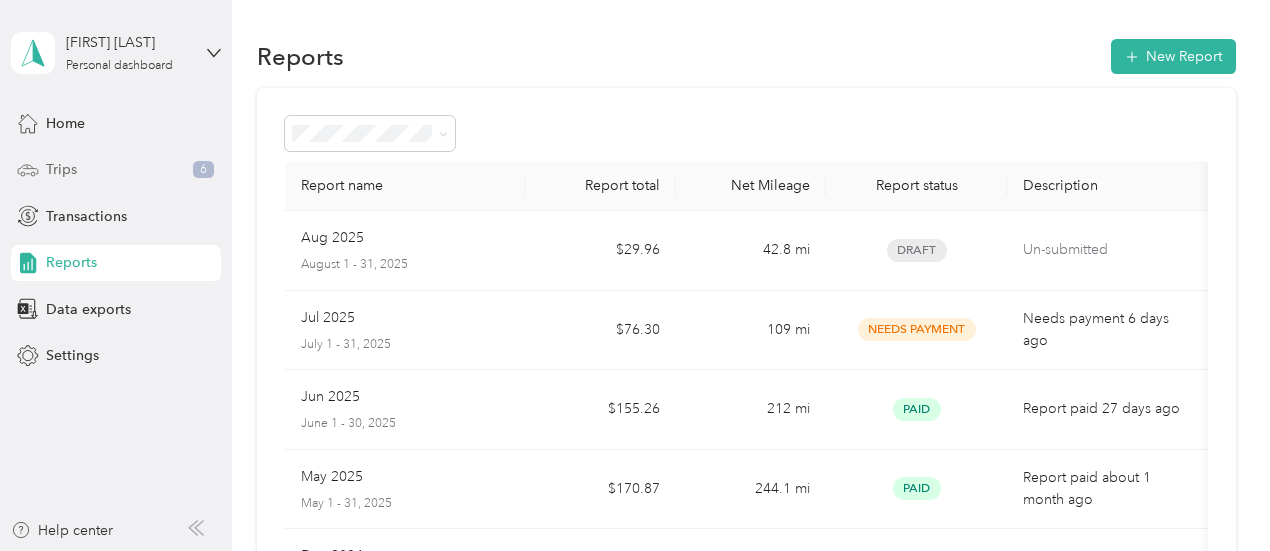 click on "Trips 6" at bounding box center (116, 170) 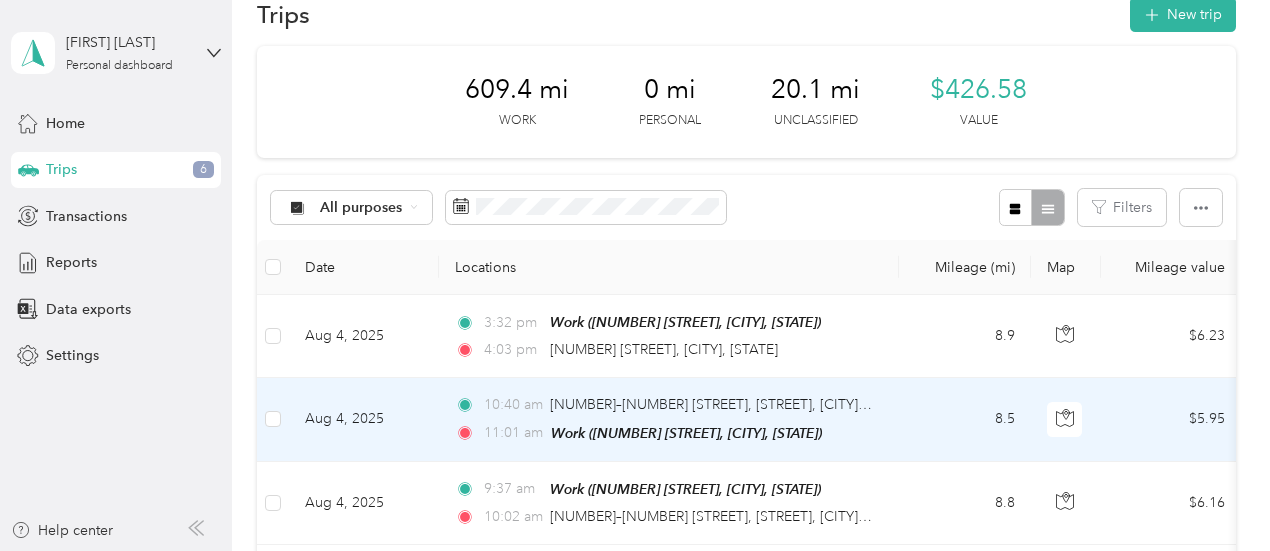 scroll, scrollTop: 200, scrollLeft: 0, axis: vertical 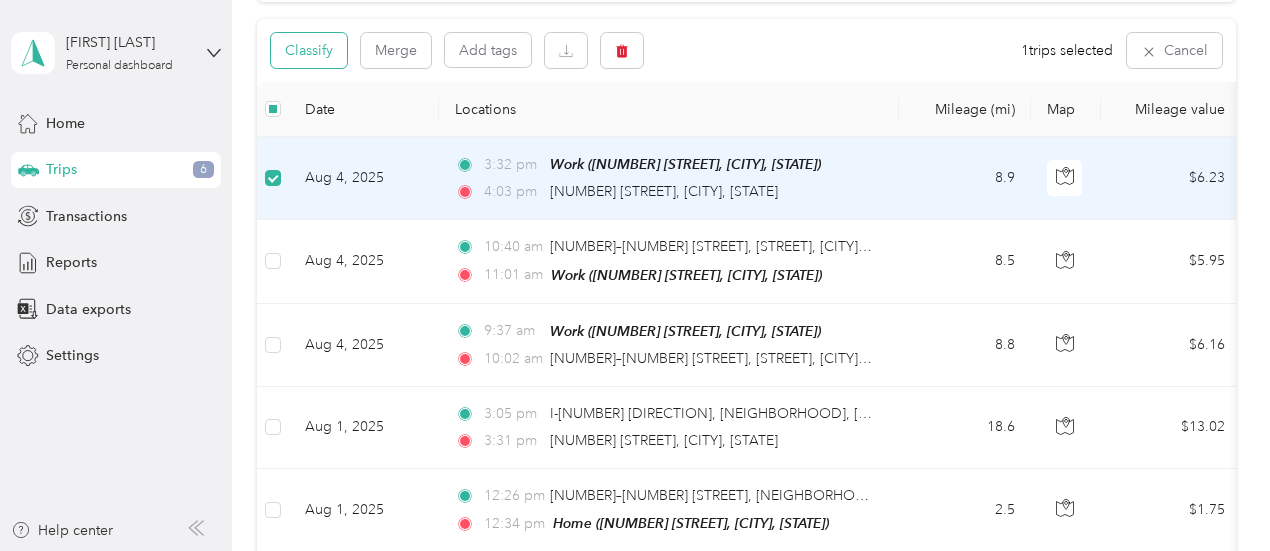 click on "Classify" at bounding box center (309, 50) 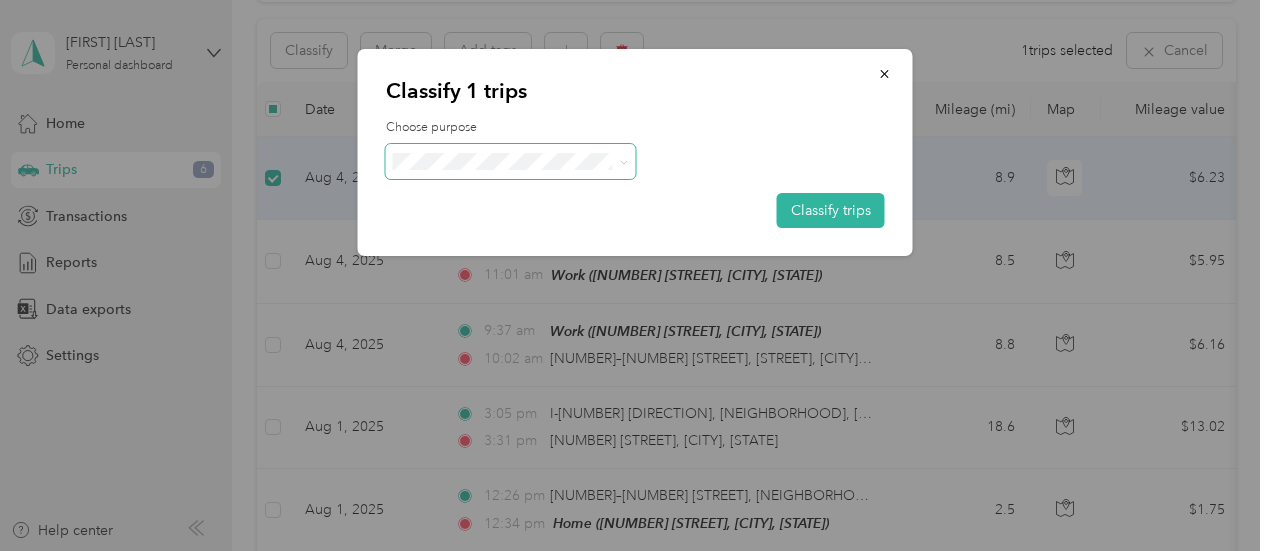 click at bounding box center [511, 161] 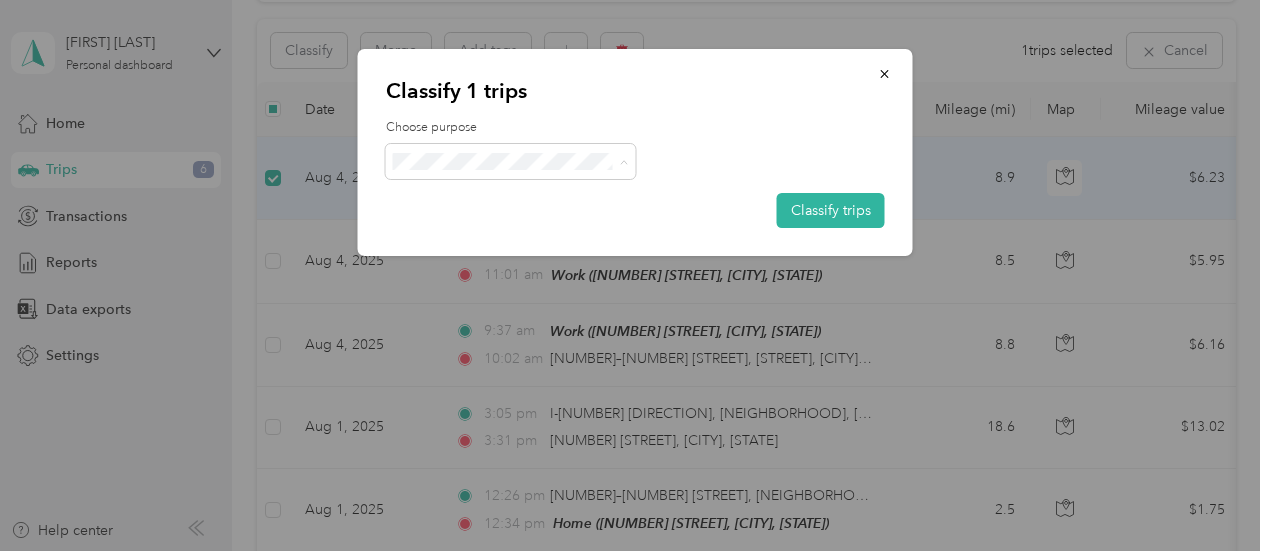 click on "Cuyahoga DD" at bounding box center (528, 198) 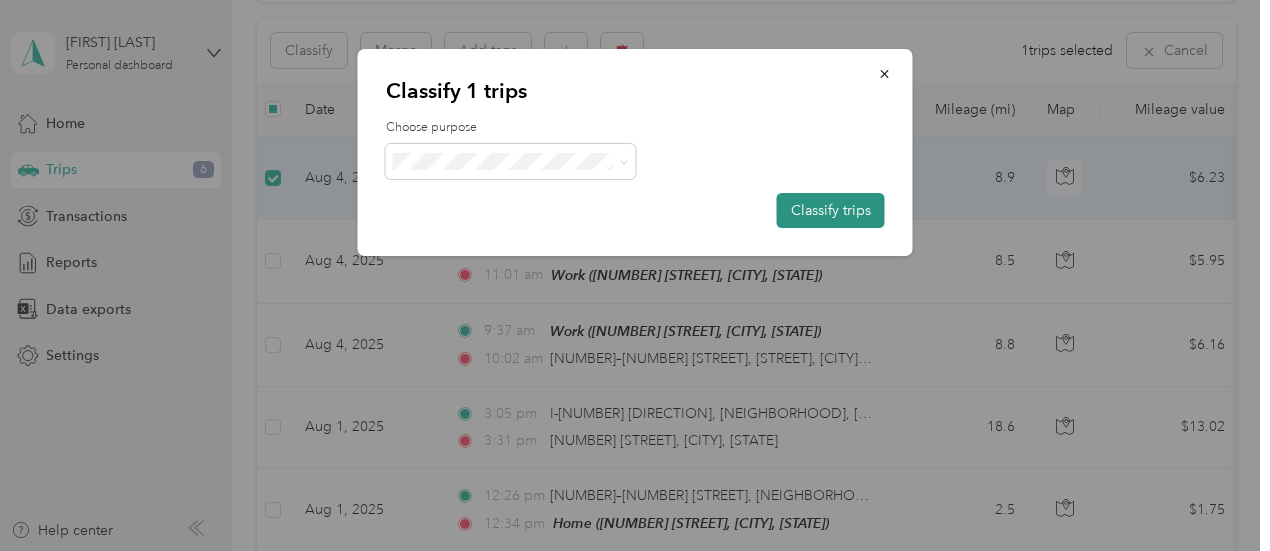 click on "Classify trips" at bounding box center (831, 210) 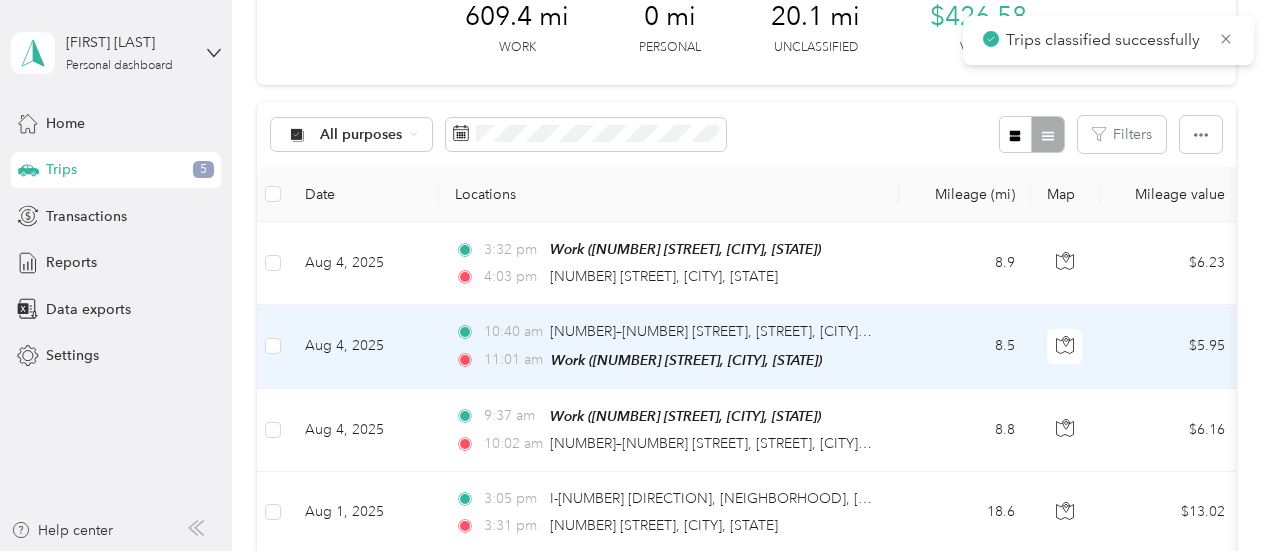 scroll, scrollTop: 0, scrollLeft: 0, axis: both 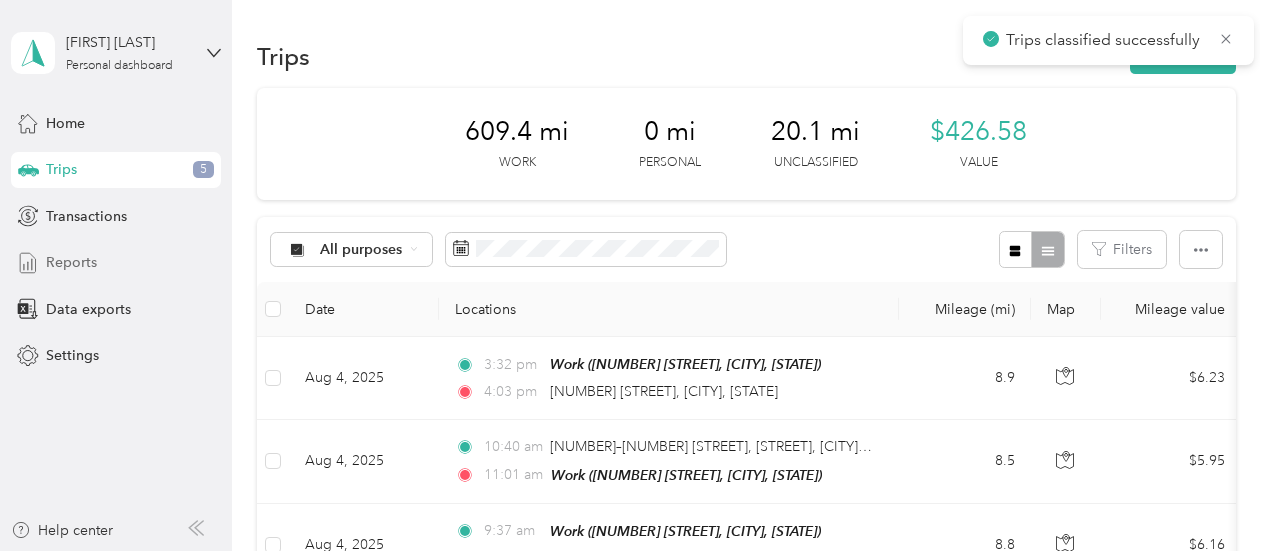 click on "Reports" at bounding box center (71, 262) 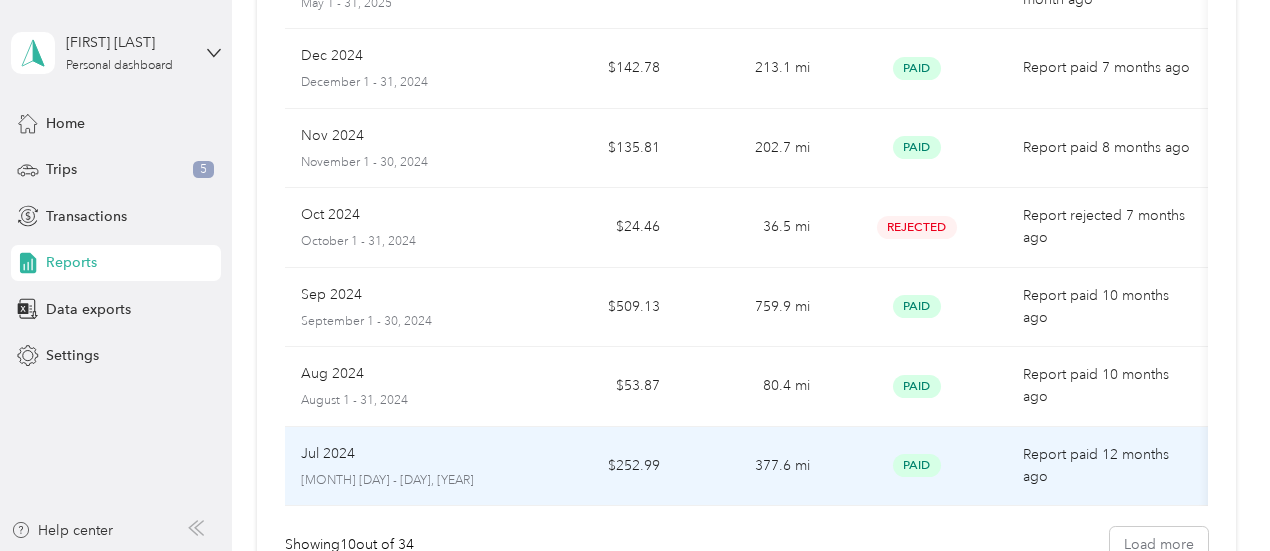 scroll, scrollTop: 0, scrollLeft: 0, axis: both 